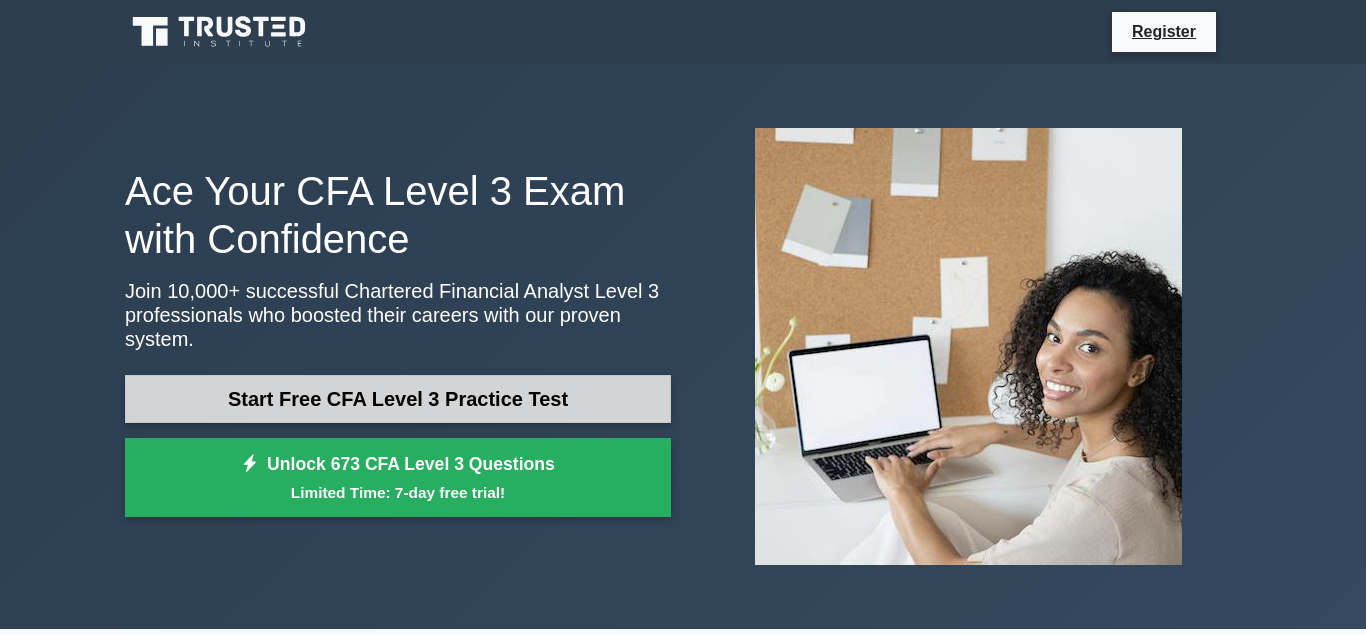 scroll, scrollTop: 0, scrollLeft: 0, axis: both 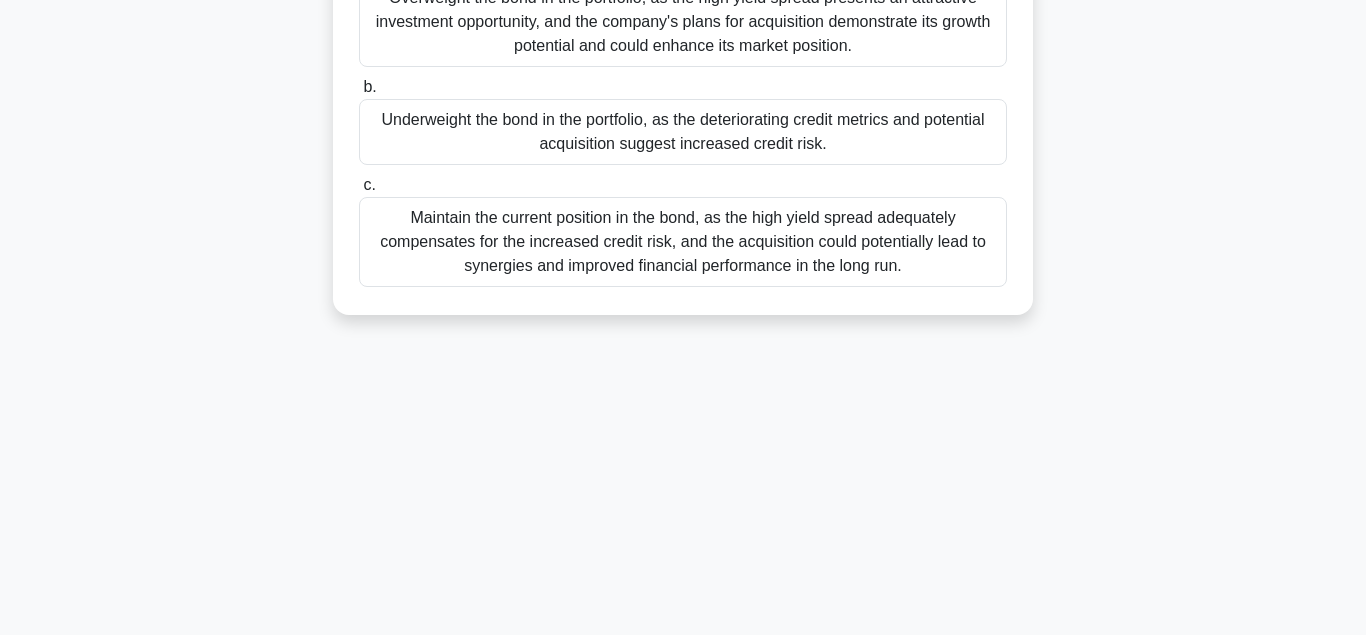 click on "Maintain the current position in the bond, as the high yield spread adequately compensates for the increased credit risk, and the acquisition could potentially lead to synergies and improved financial performance in the long run." at bounding box center (683, 242) 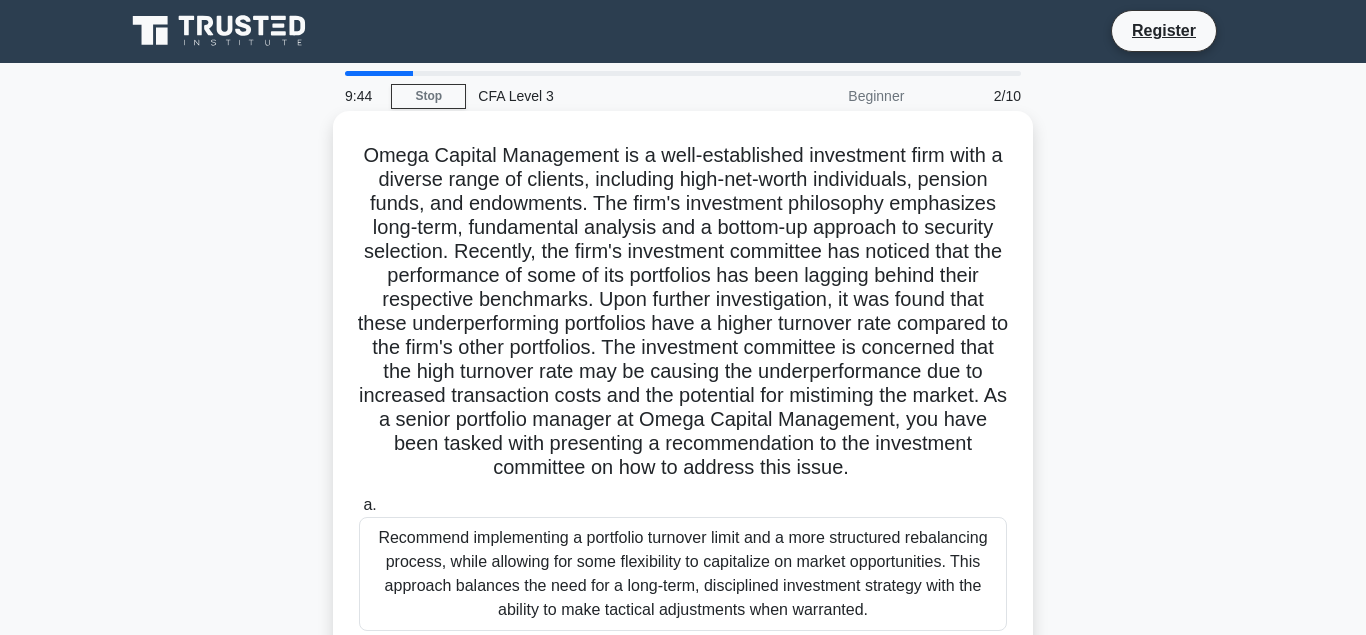 scroll, scrollTop: 0, scrollLeft: 0, axis: both 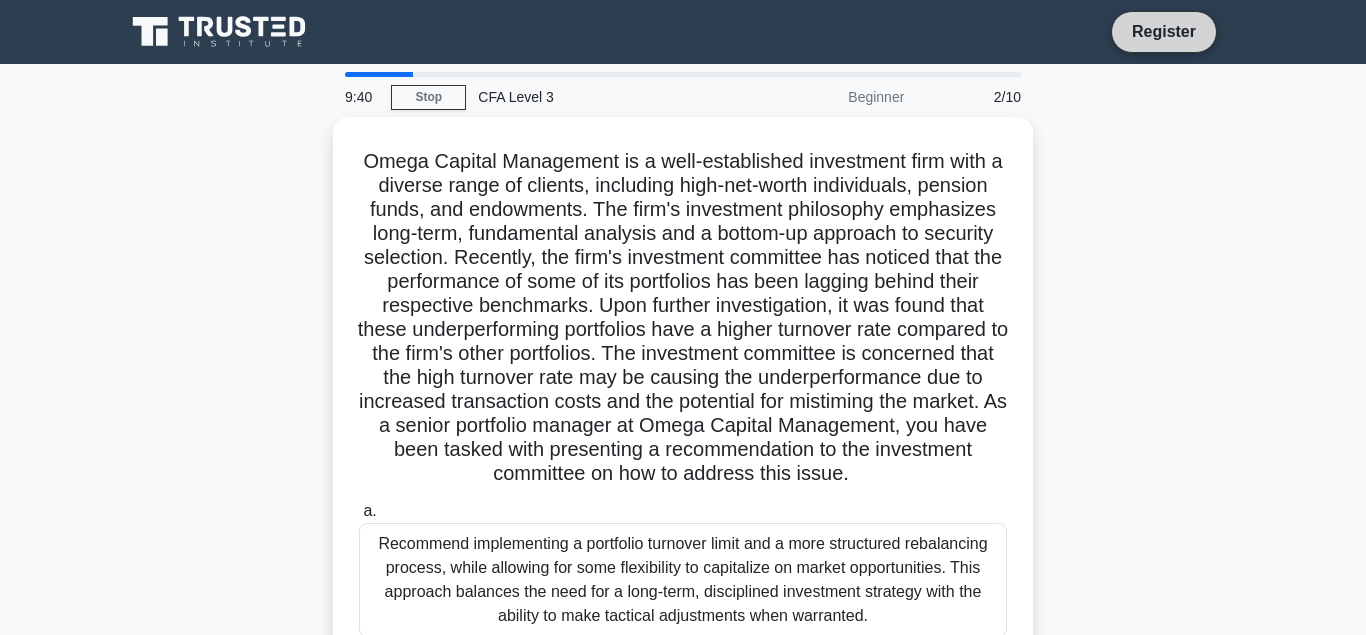 click on "Register" at bounding box center (1164, 31) 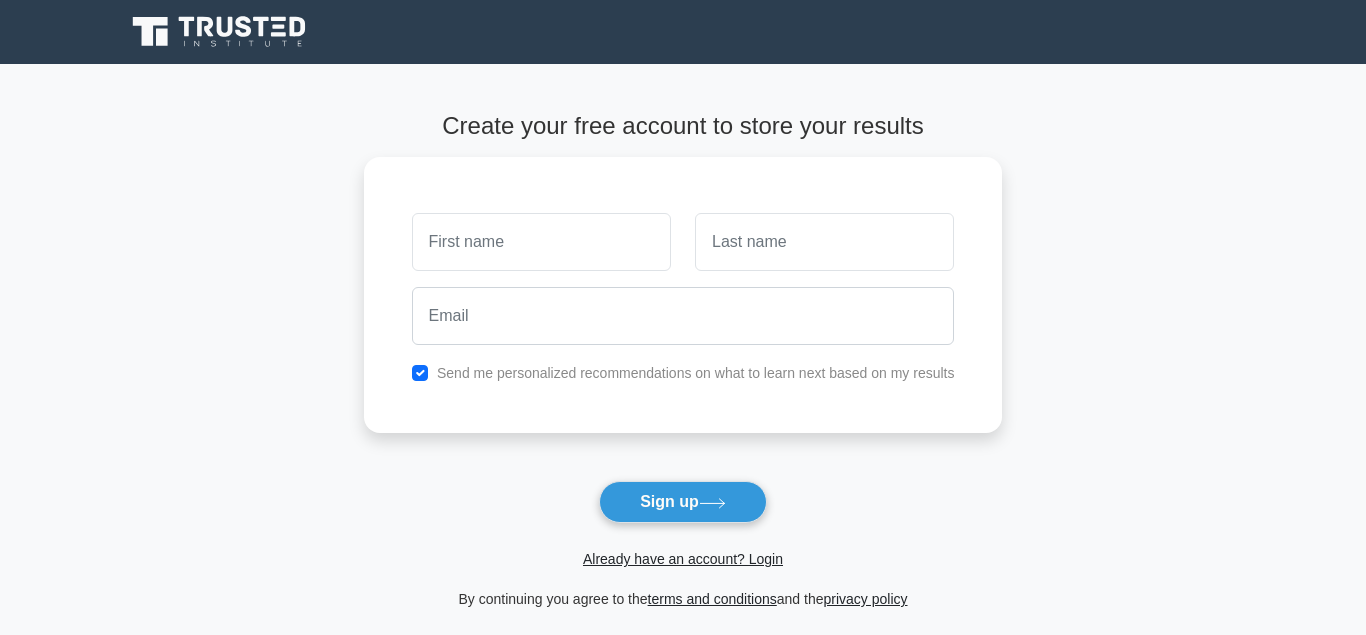 scroll, scrollTop: 0, scrollLeft: 0, axis: both 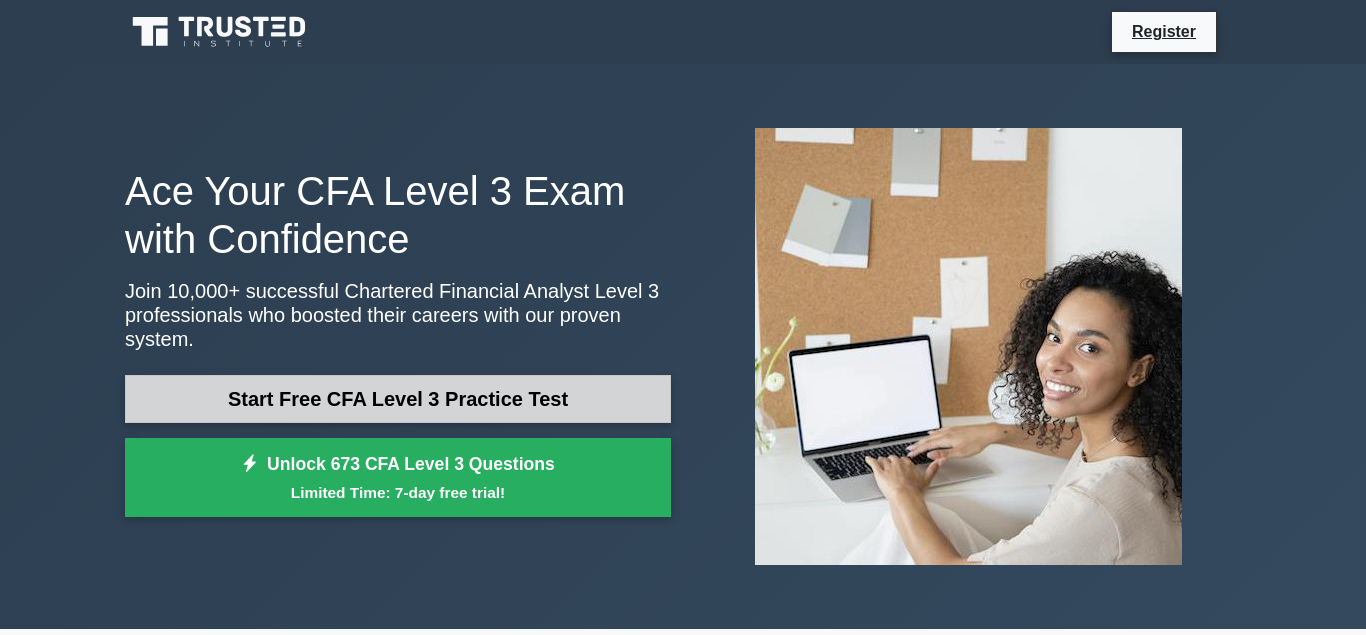 click on "Start Free CFA Level 3 Practice Test" at bounding box center [398, 399] 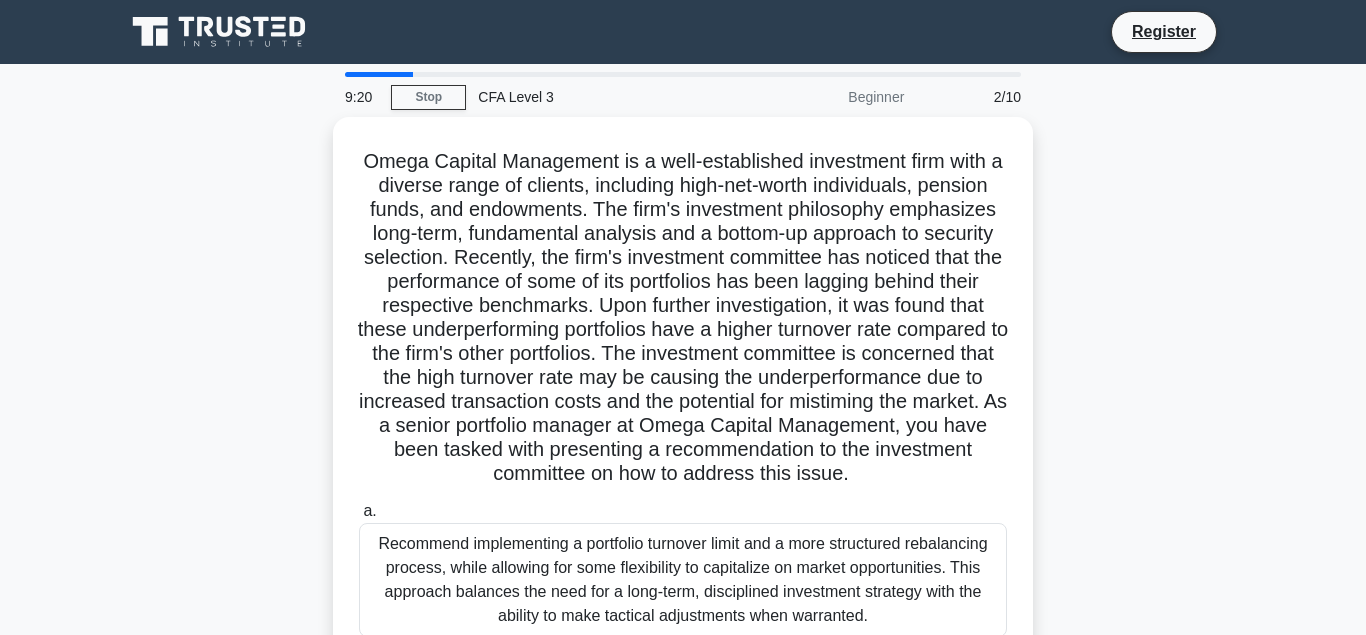scroll, scrollTop: 0, scrollLeft: 0, axis: both 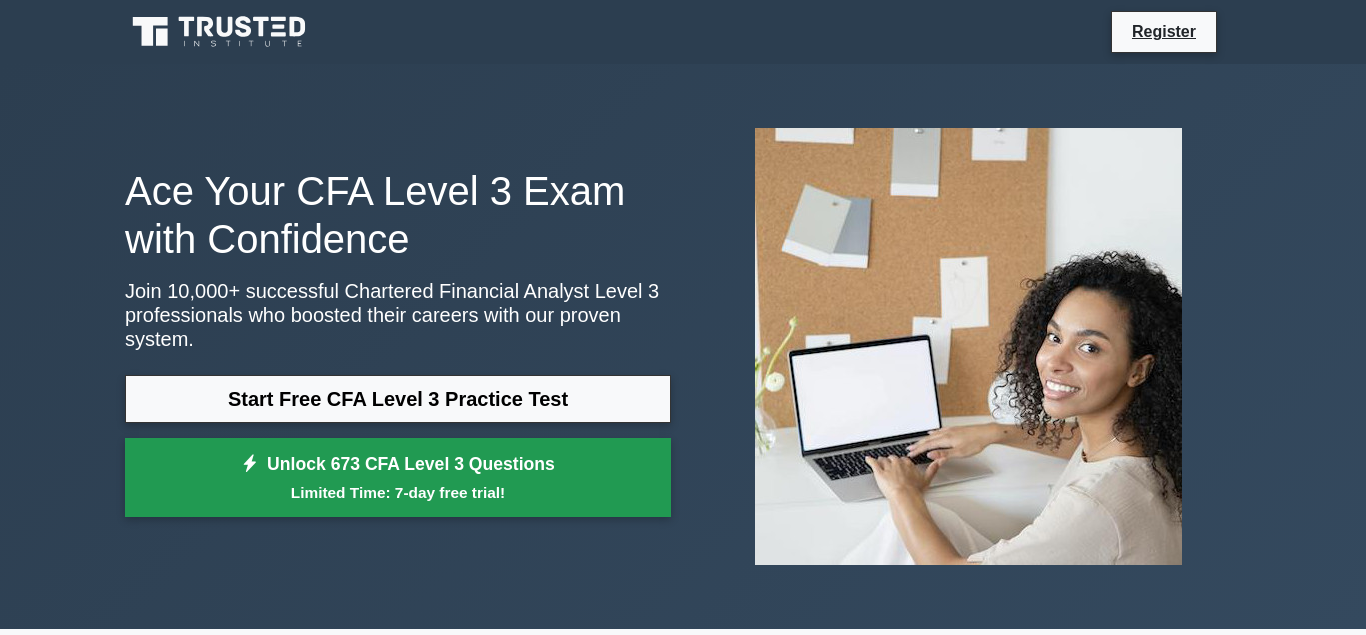 click on "Unlock 673 CFA Level 3 Questions
Limited Time: 7-day free trial!" at bounding box center [398, 478] 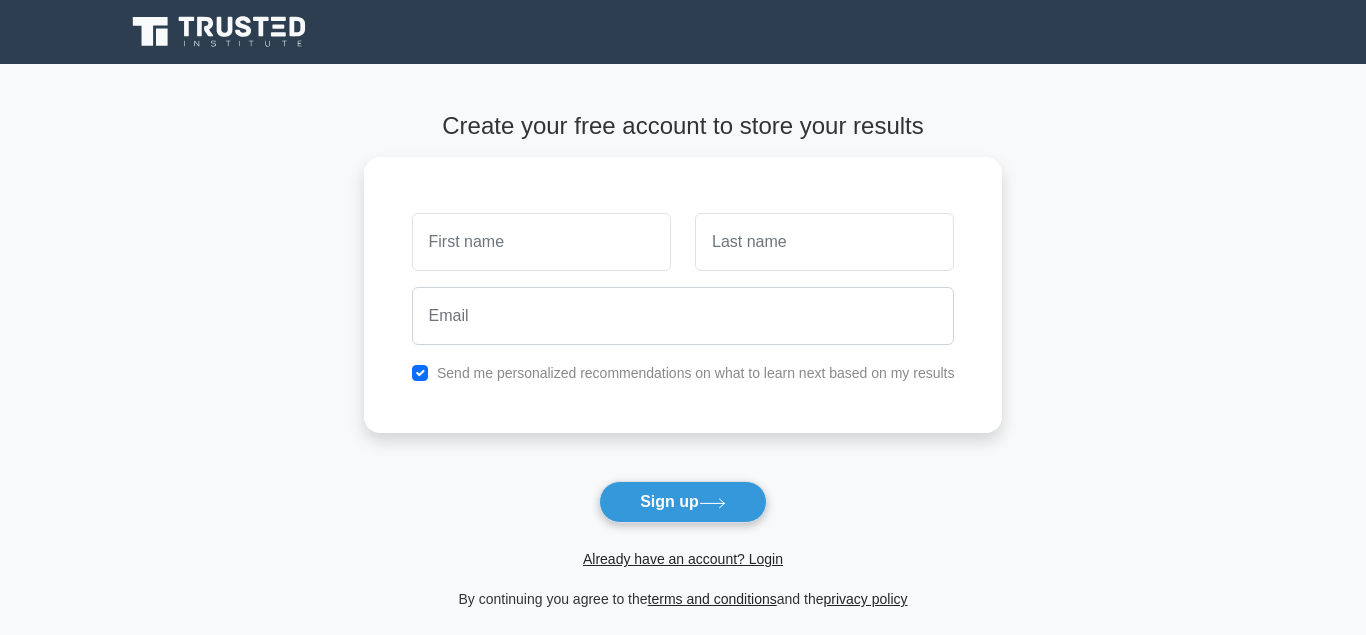 scroll, scrollTop: 0, scrollLeft: 0, axis: both 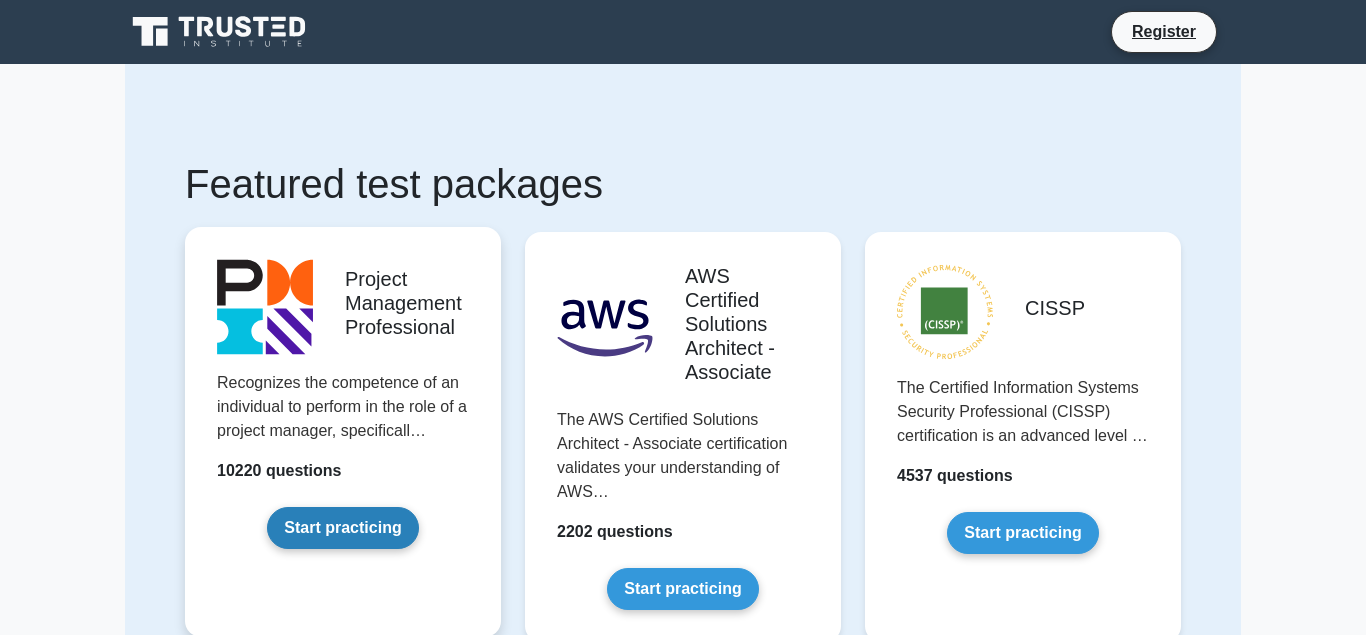 click on "Start practicing" at bounding box center [342, 528] 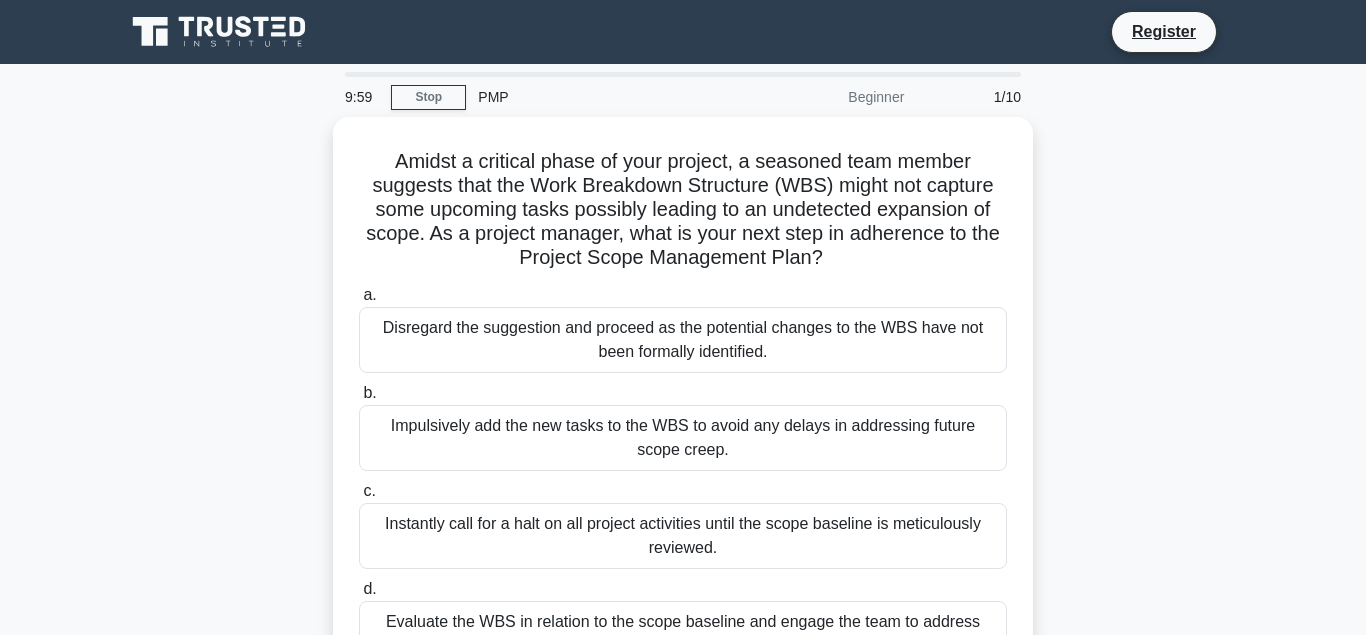 scroll, scrollTop: 0, scrollLeft: 0, axis: both 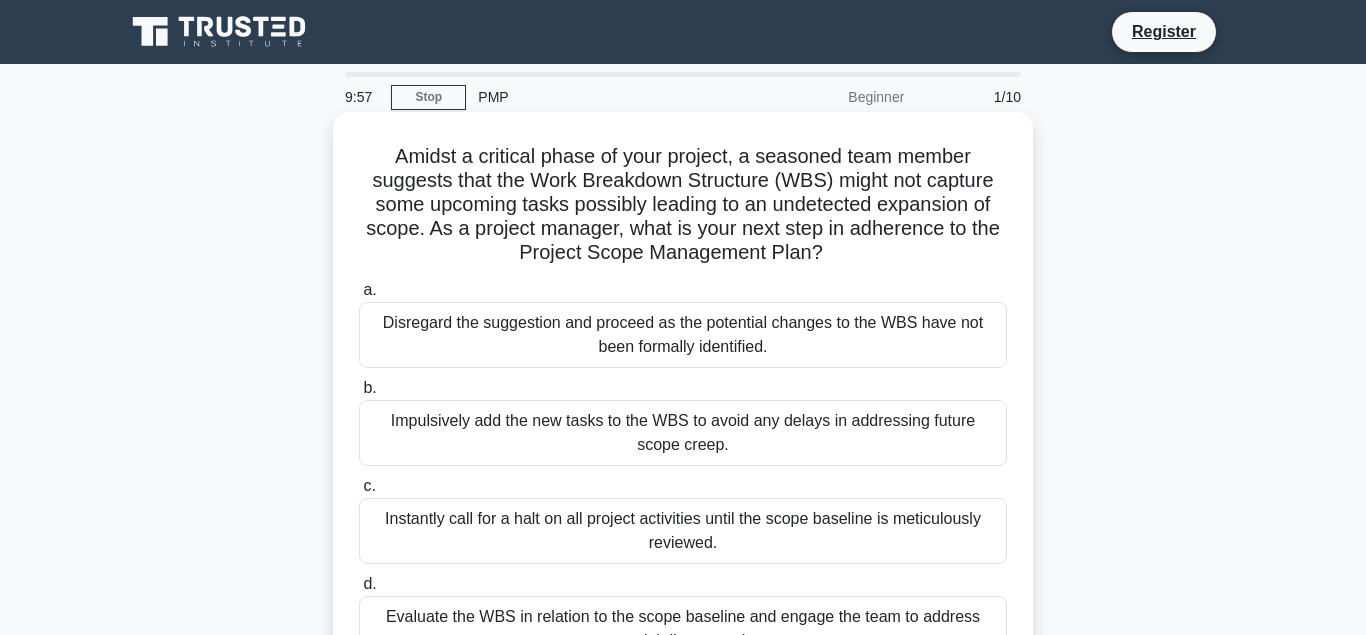 click on "Disregard the suggestion and proceed as the potential changes to the WBS have not been formally identified." at bounding box center (683, 335) 